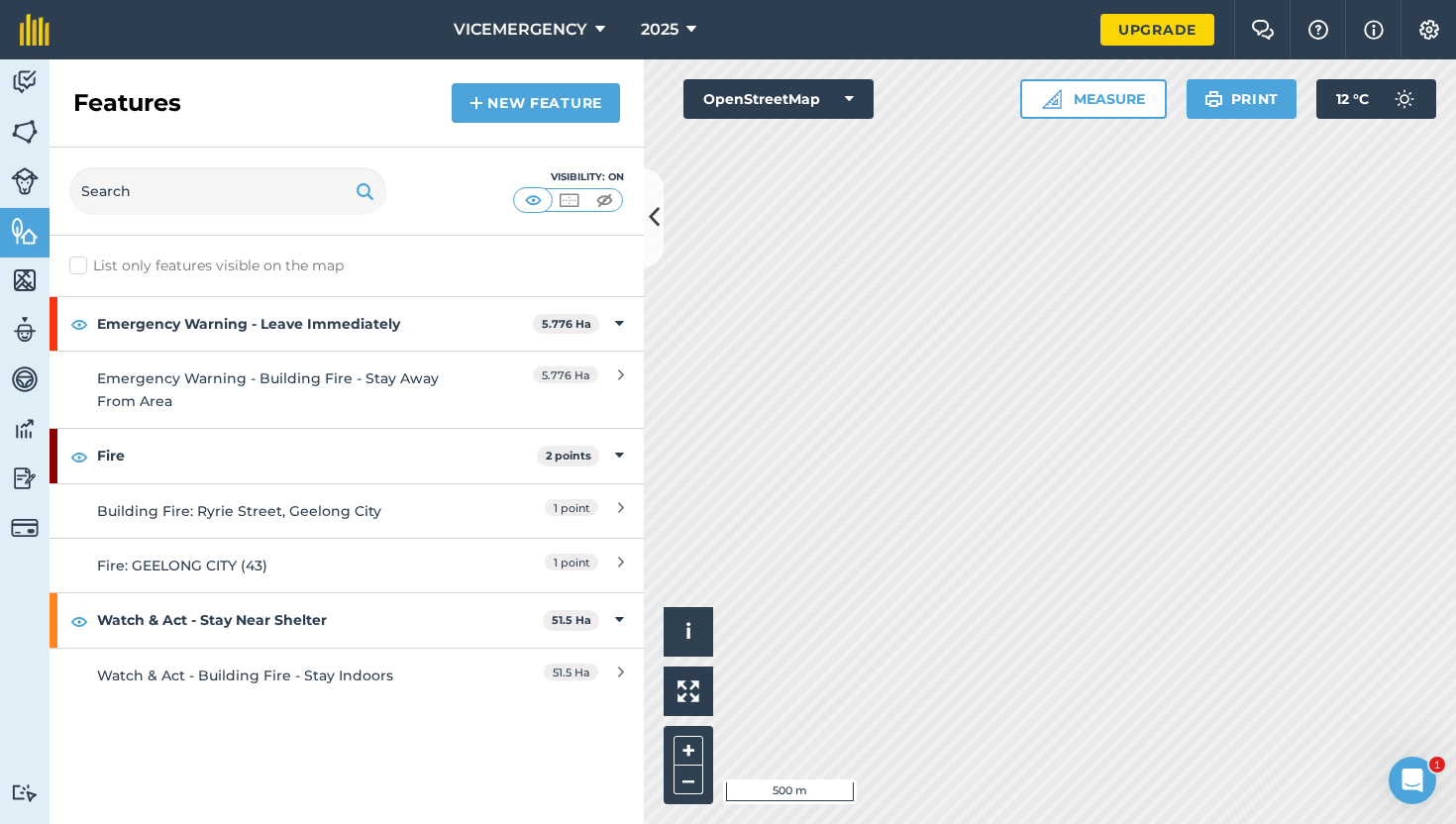 scroll, scrollTop: 0, scrollLeft: 0, axis: both 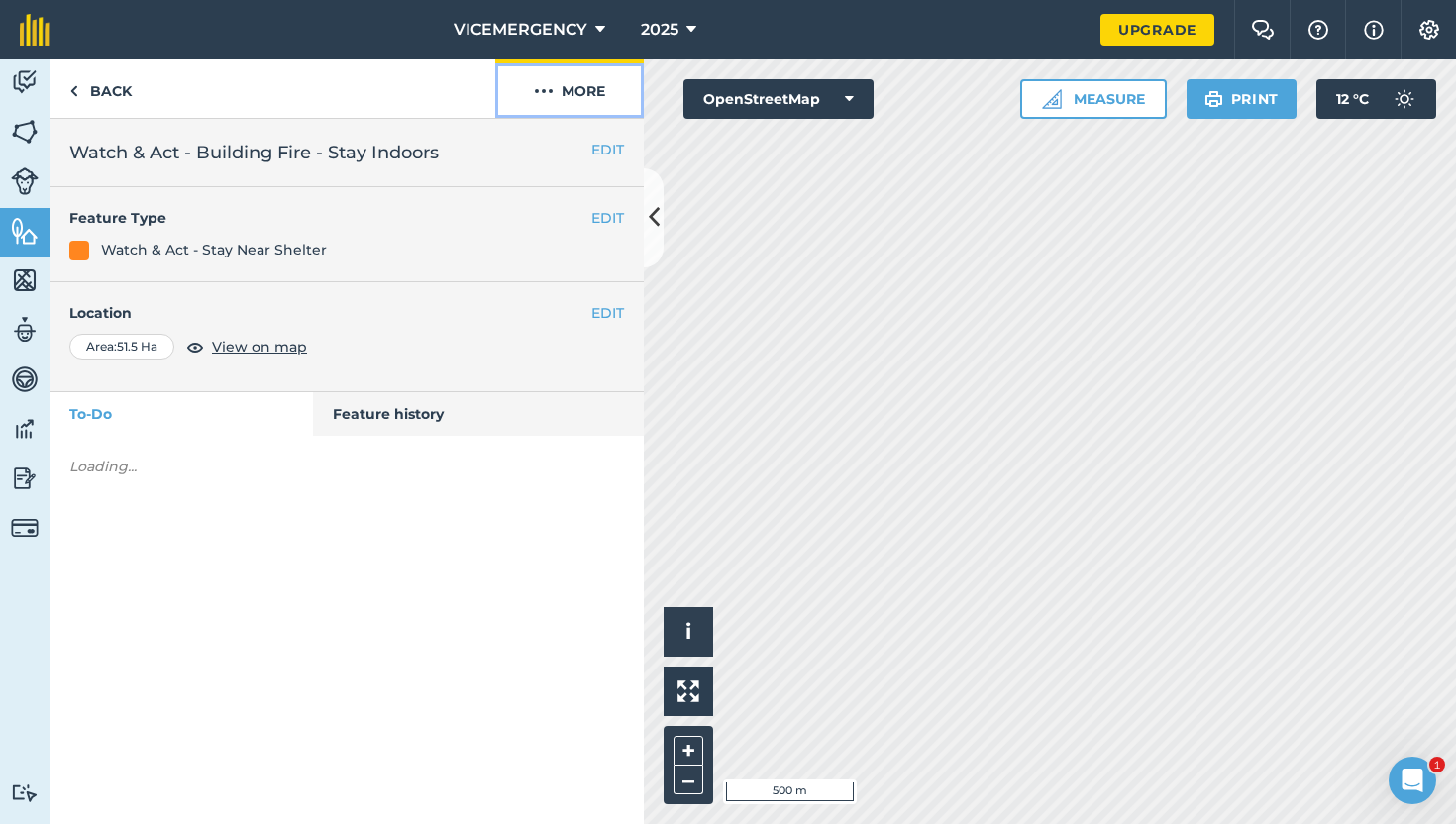 click on "More" at bounding box center [570, 88] 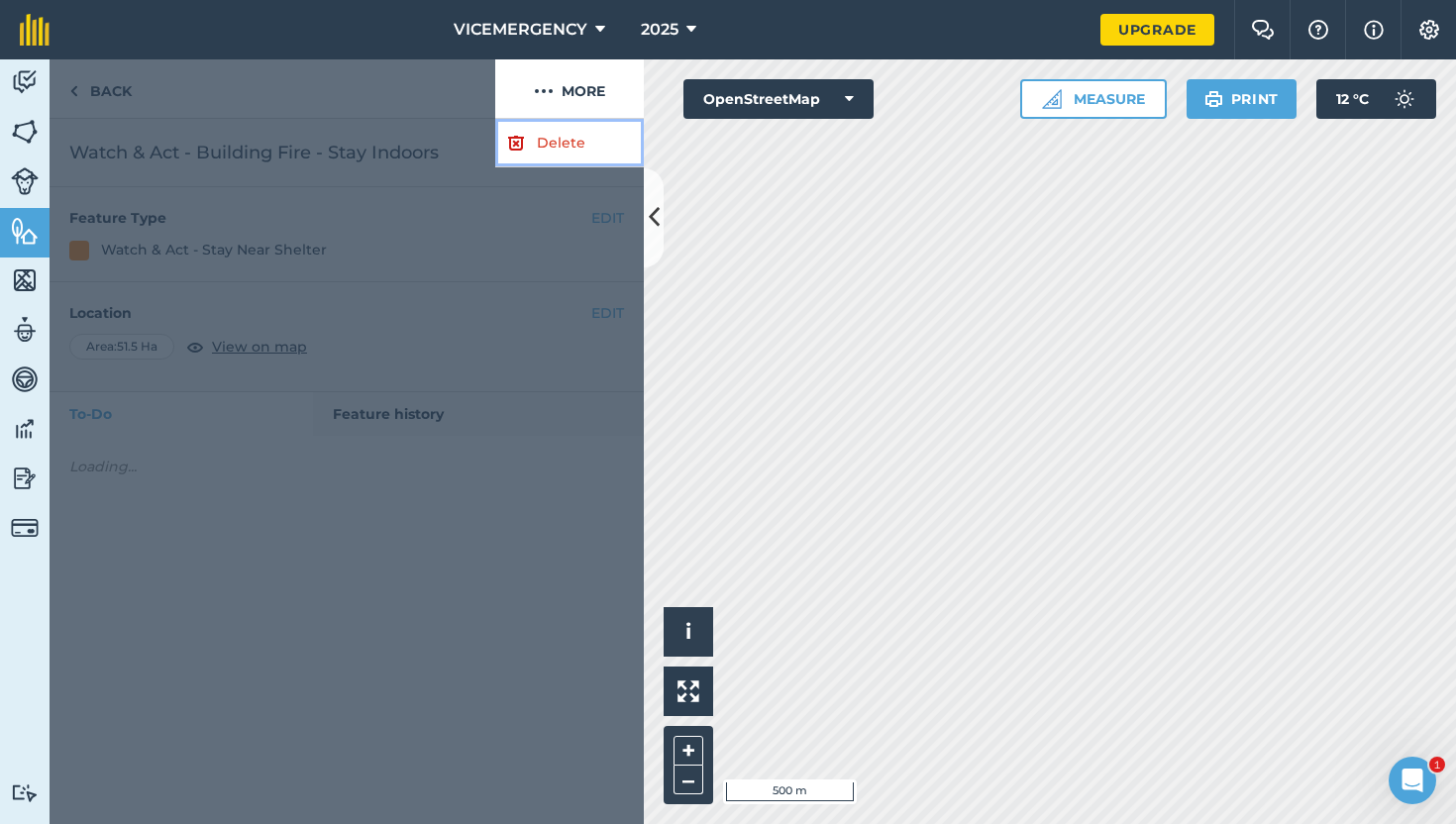 click on "Delete" at bounding box center [570, 143] 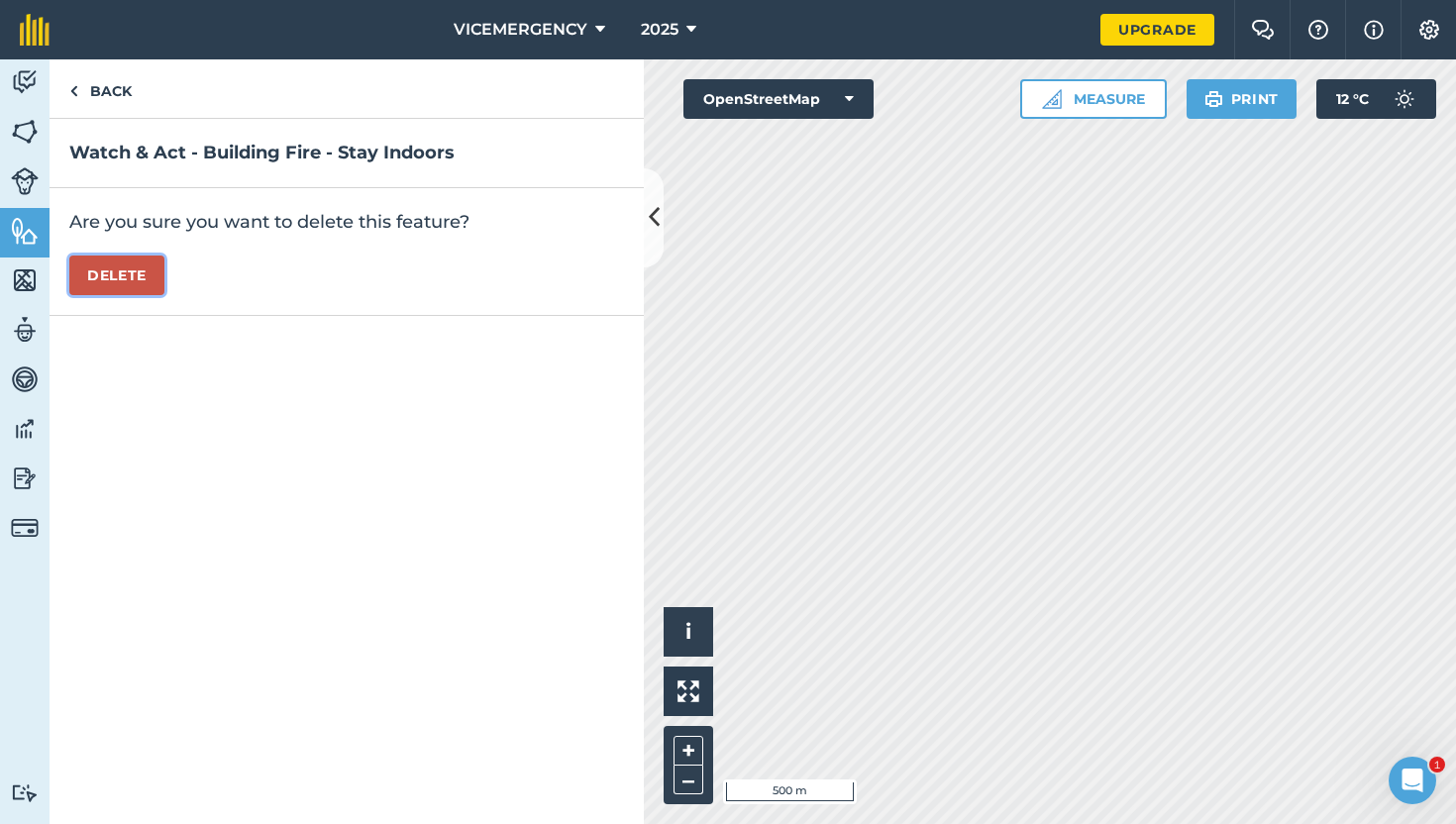 click on "Delete" at bounding box center [117, 275] 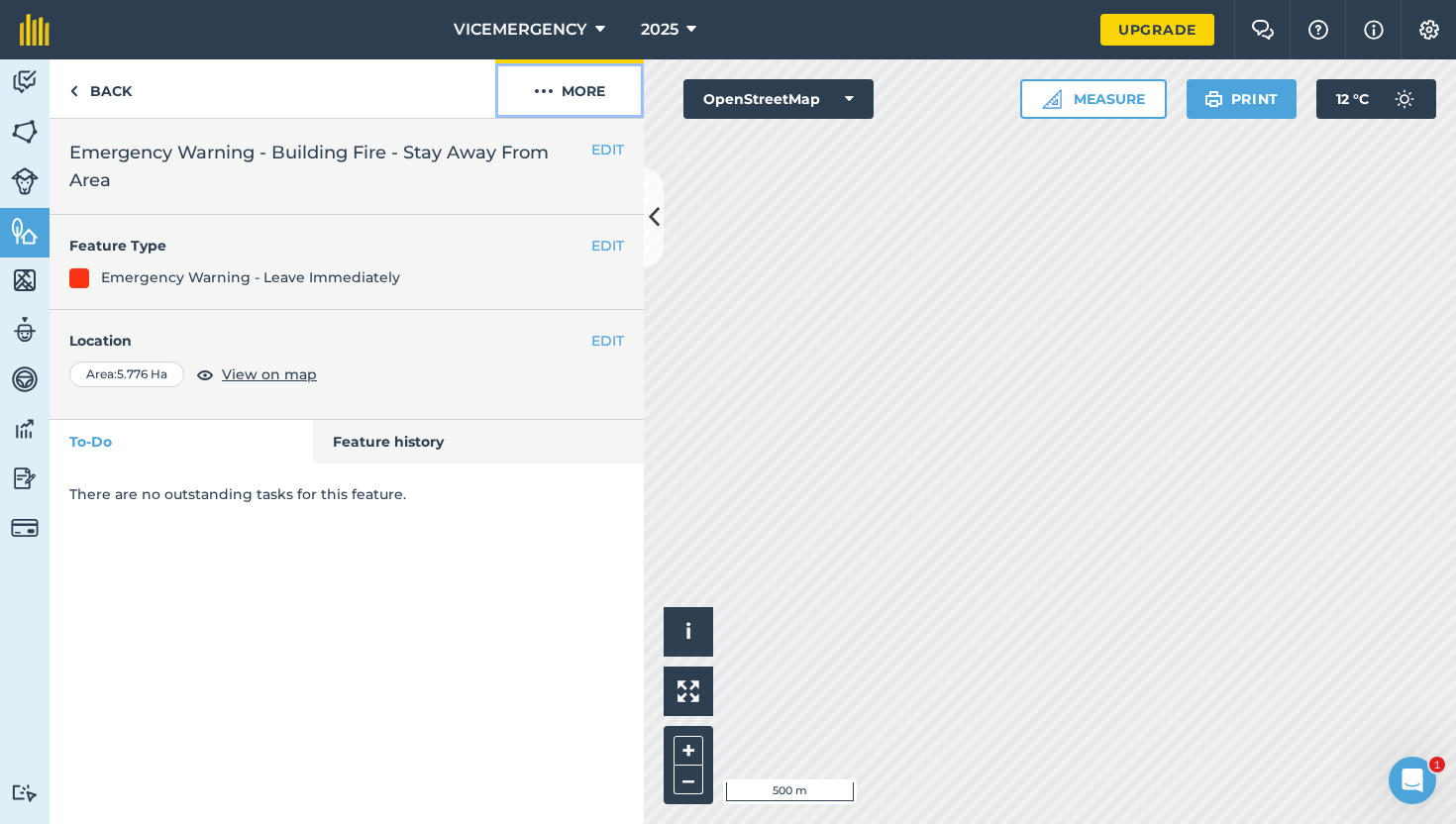 click on "More" at bounding box center [570, 88] 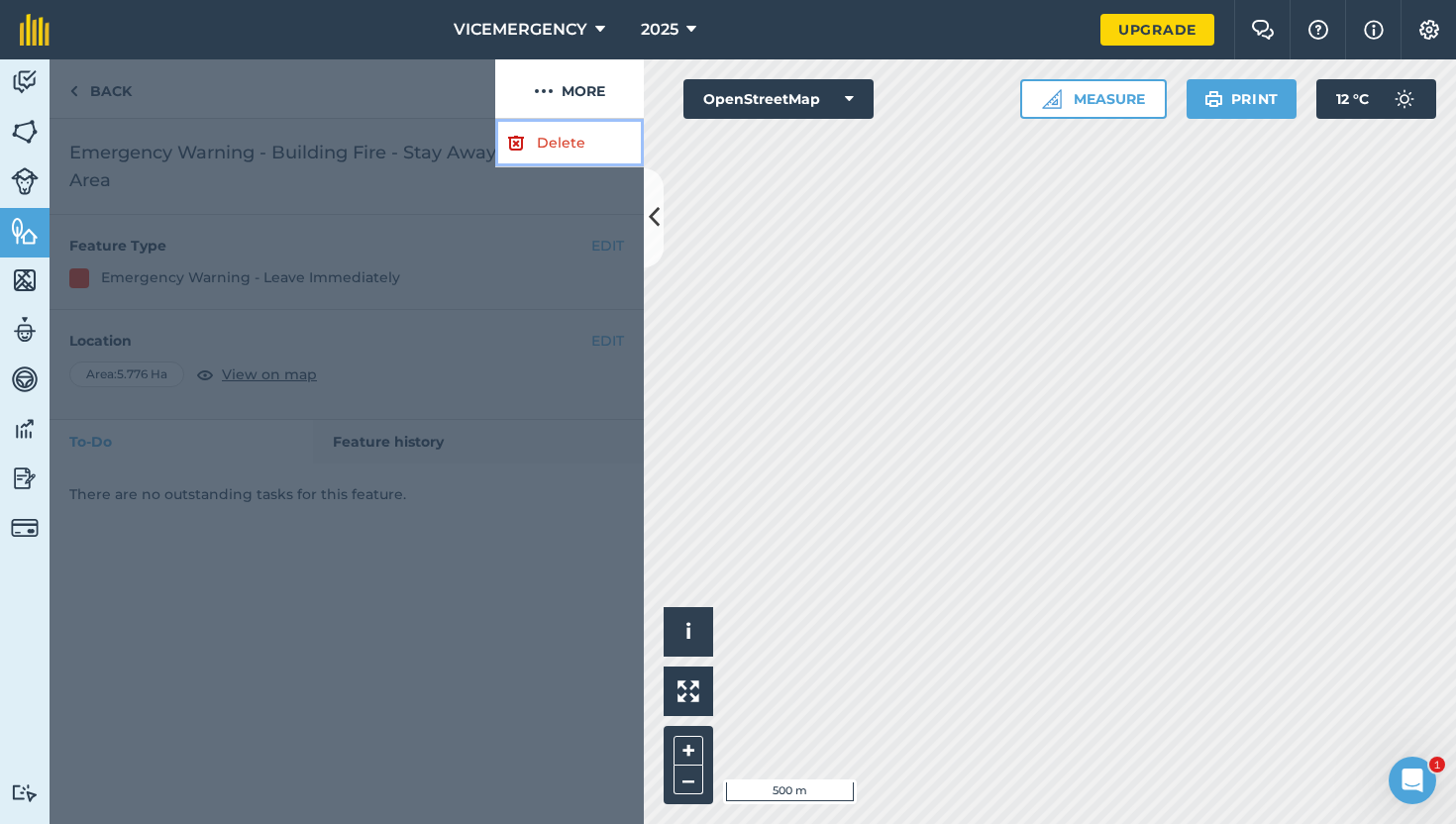 click on "Delete" at bounding box center [570, 143] 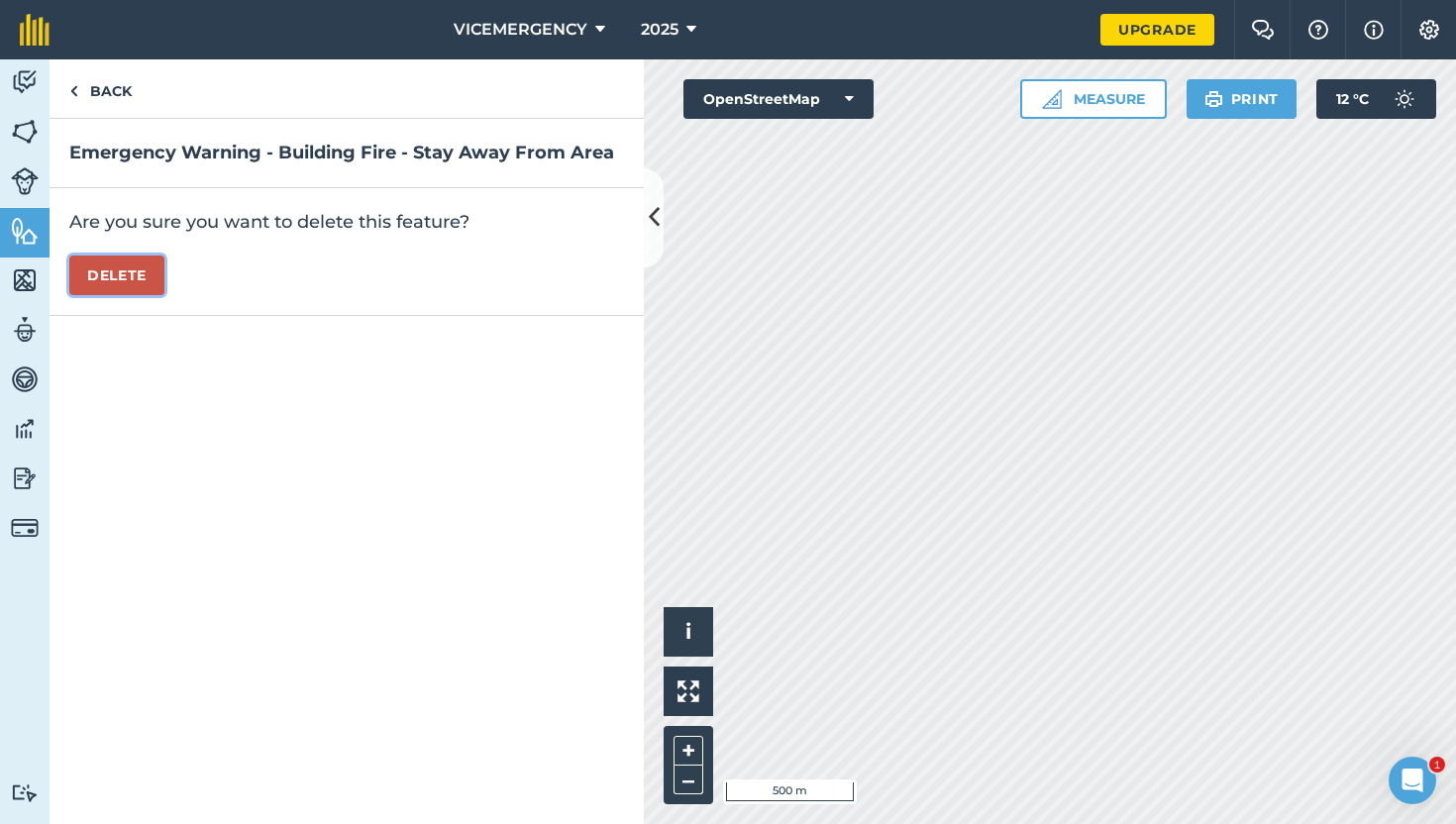 click on "Delete" at bounding box center (117, 275) 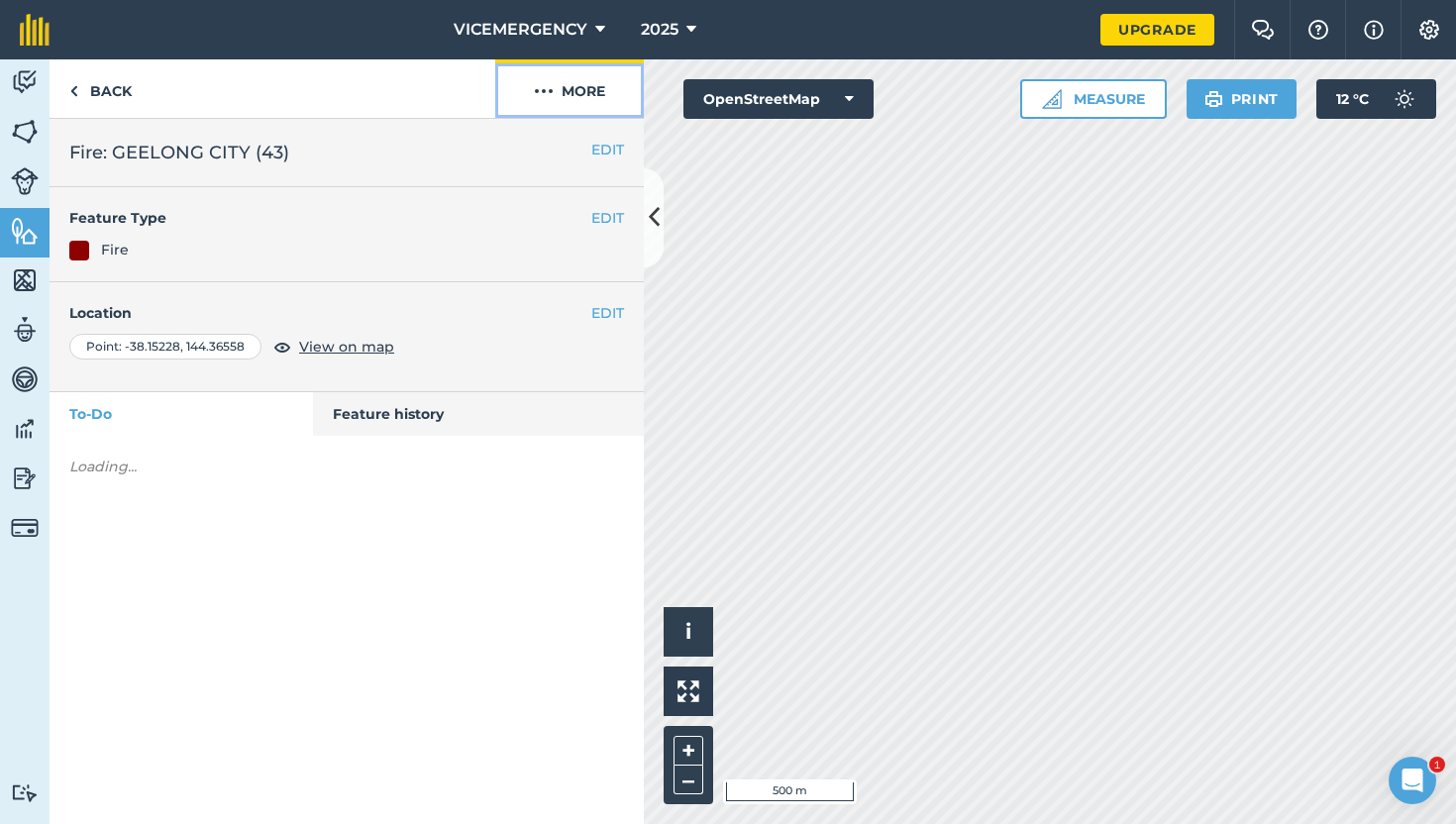 click on "More" at bounding box center [570, 88] 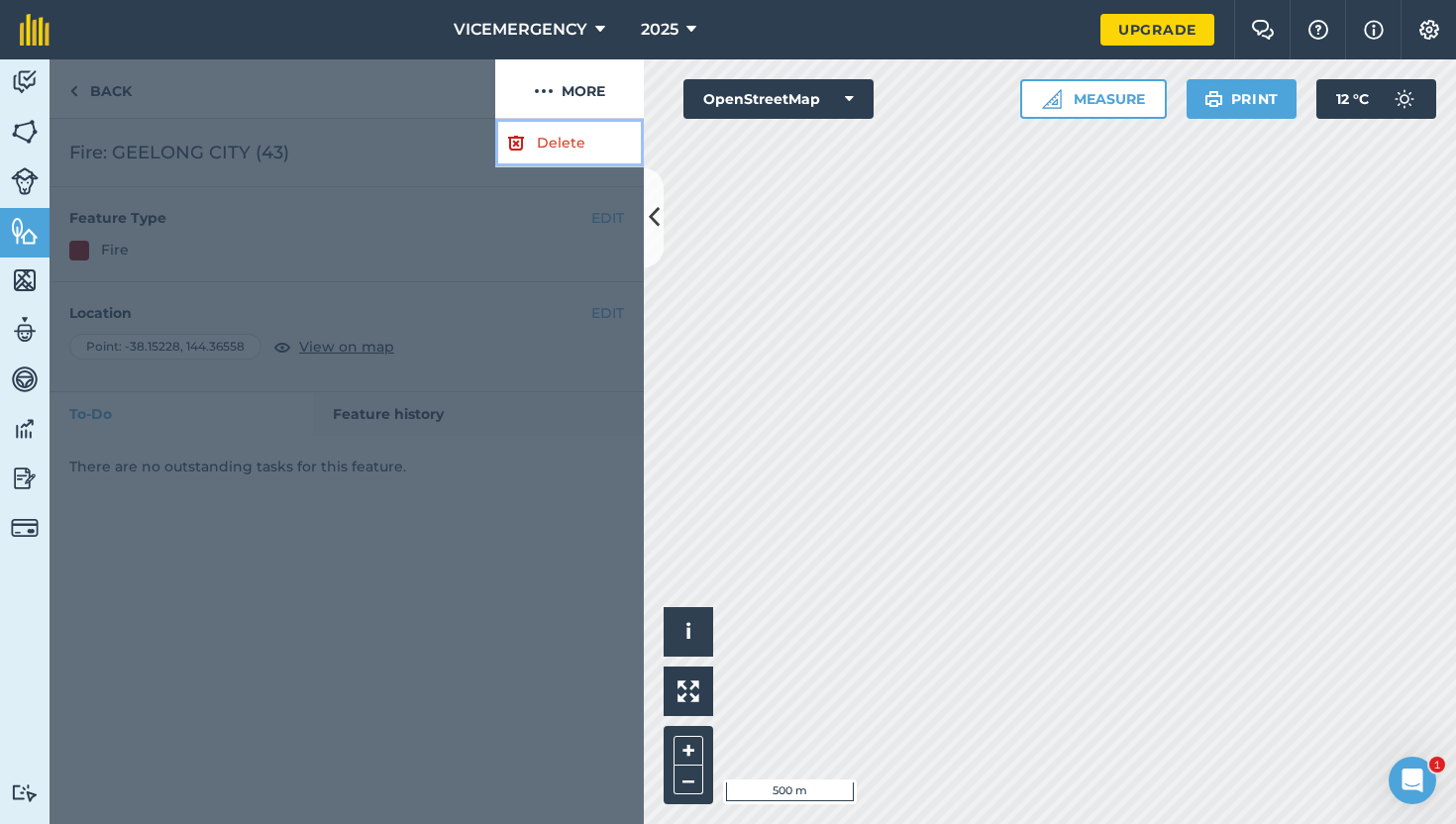 click on "Delete" at bounding box center (570, 143) 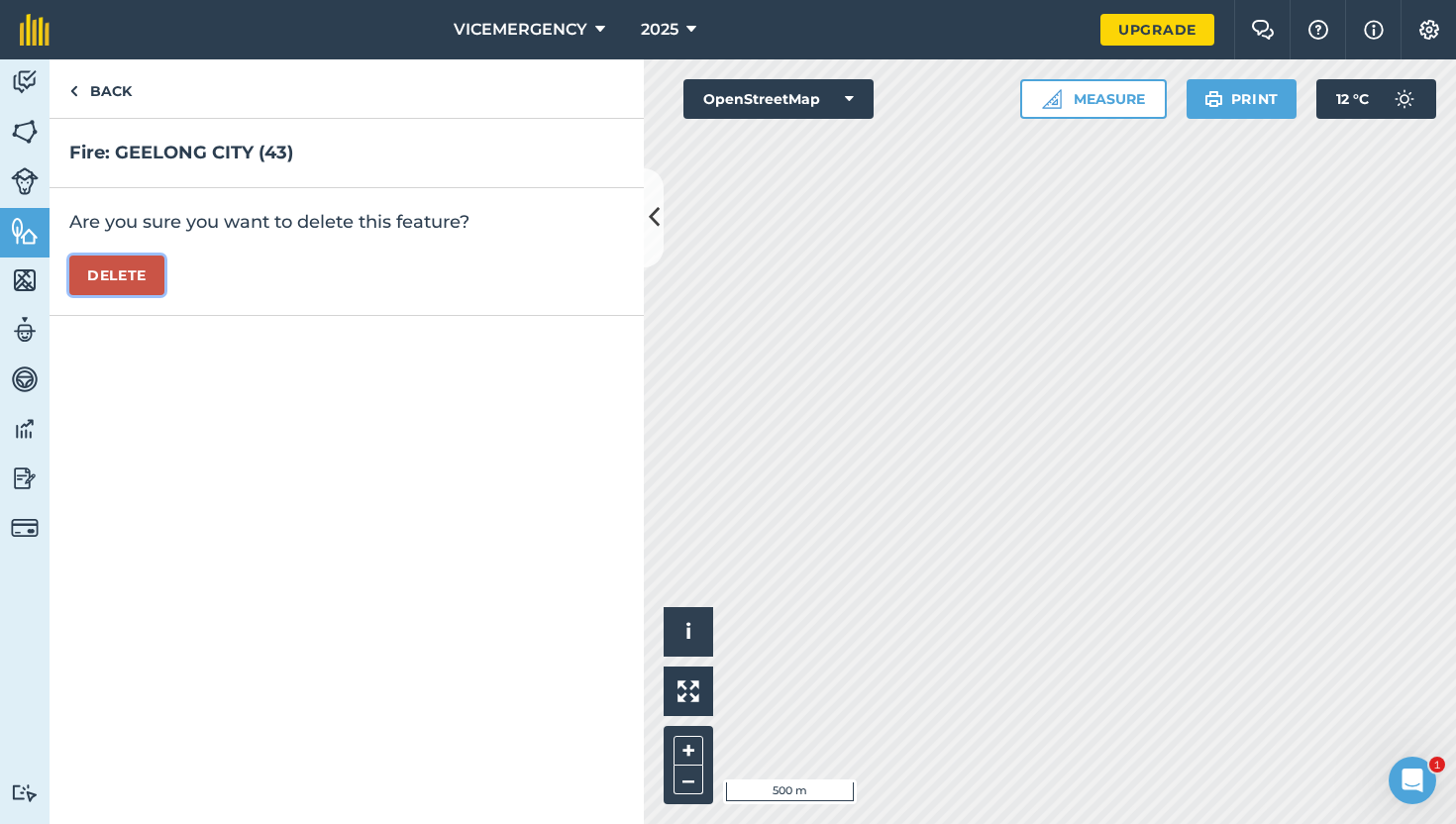 click on "Delete" at bounding box center (117, 275) 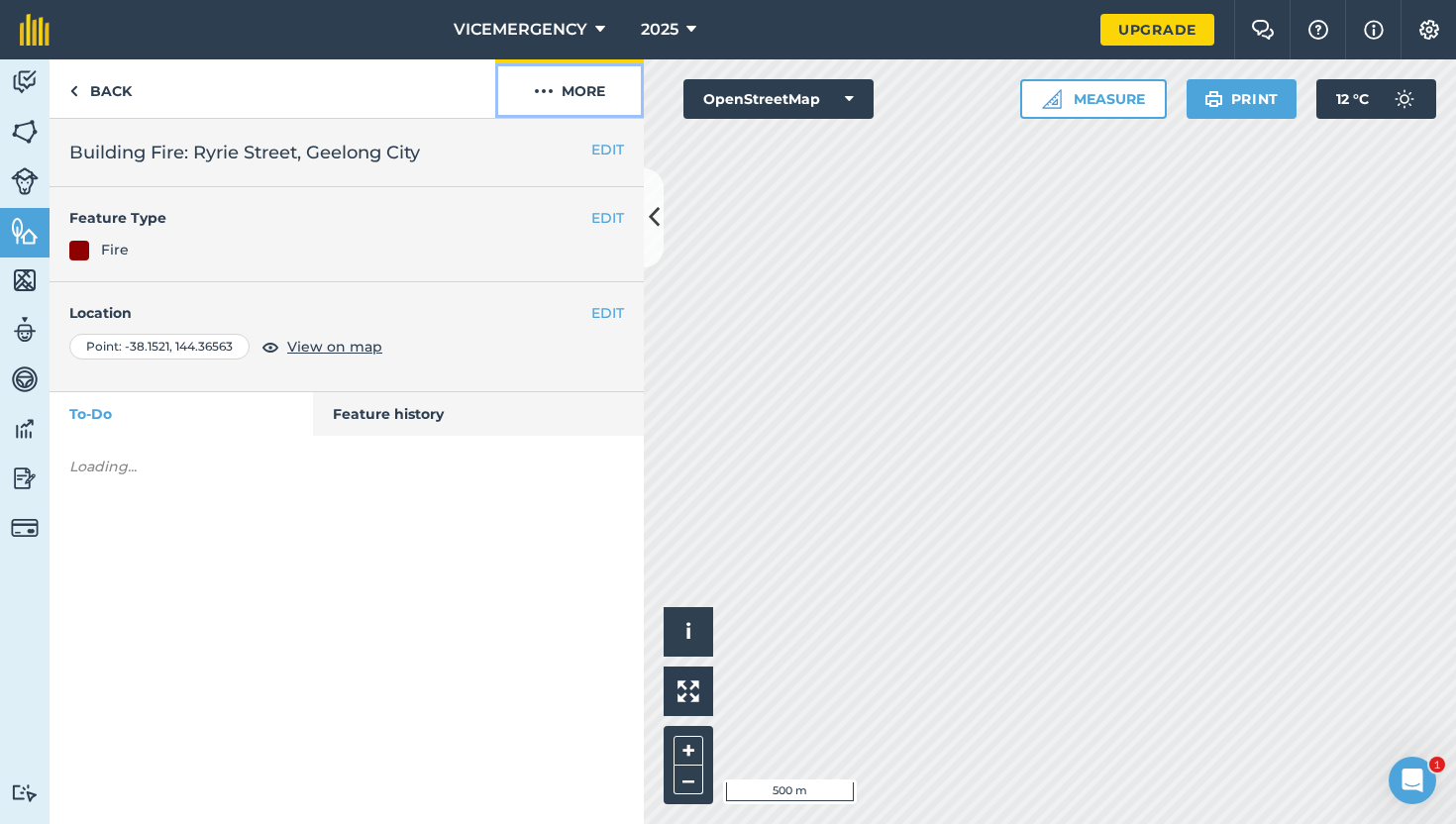 click at bounding box center (544, 91) 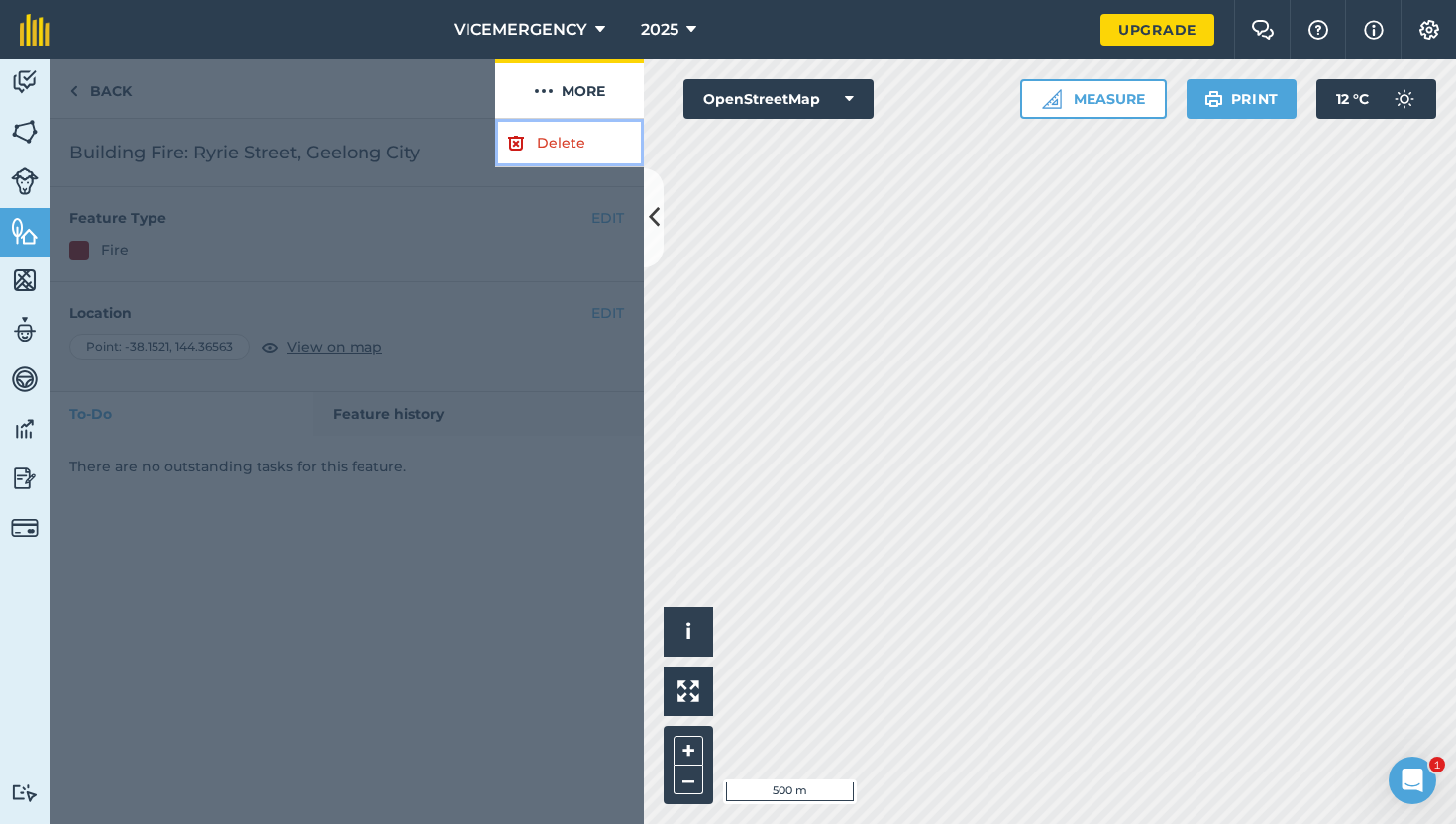 click on "Delete" at bounding box center (570, 143) 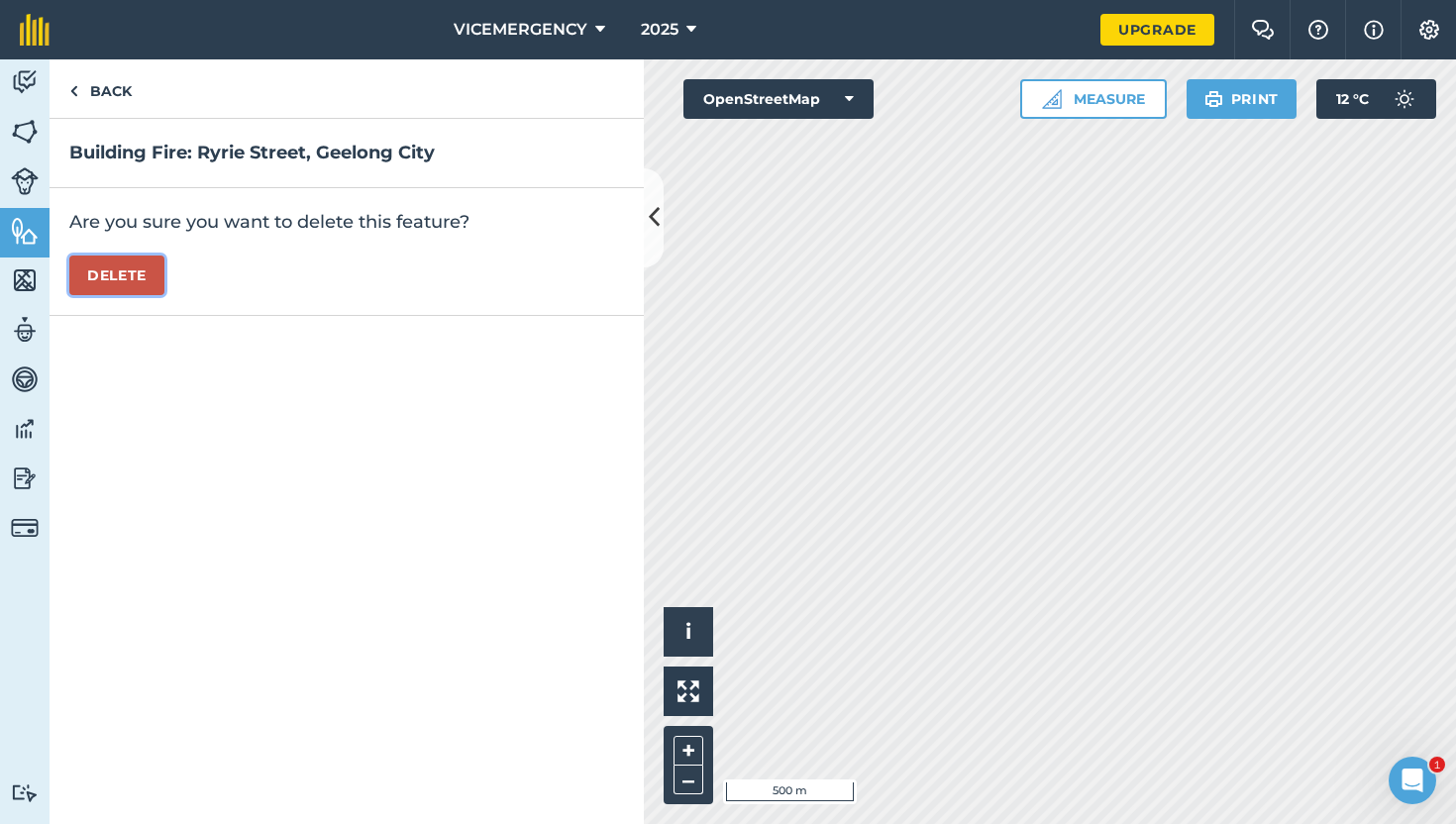 click on "Delete" at bounding box center (117, 275) 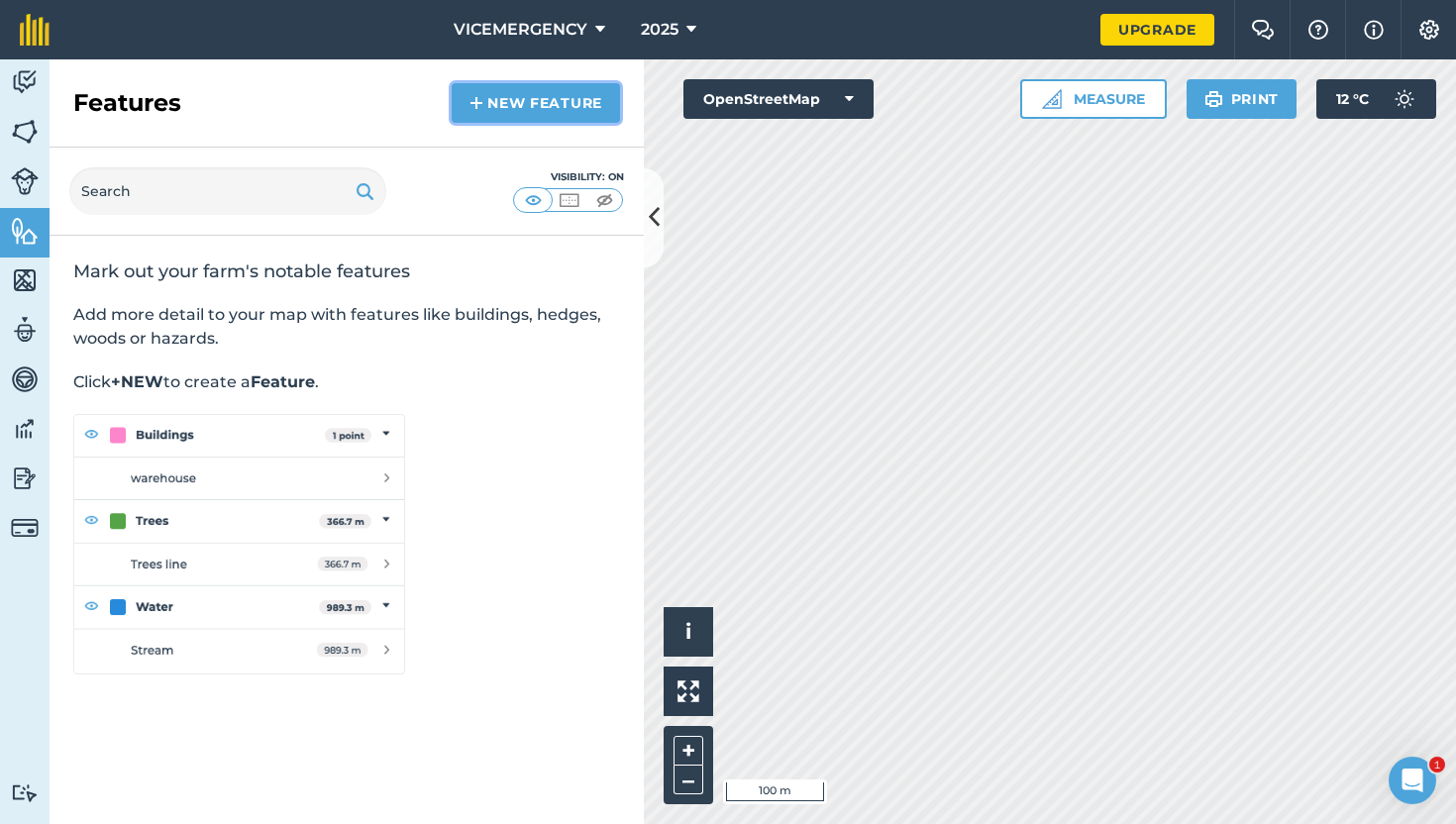 click on "New feature" at bounding box center [536, 103] 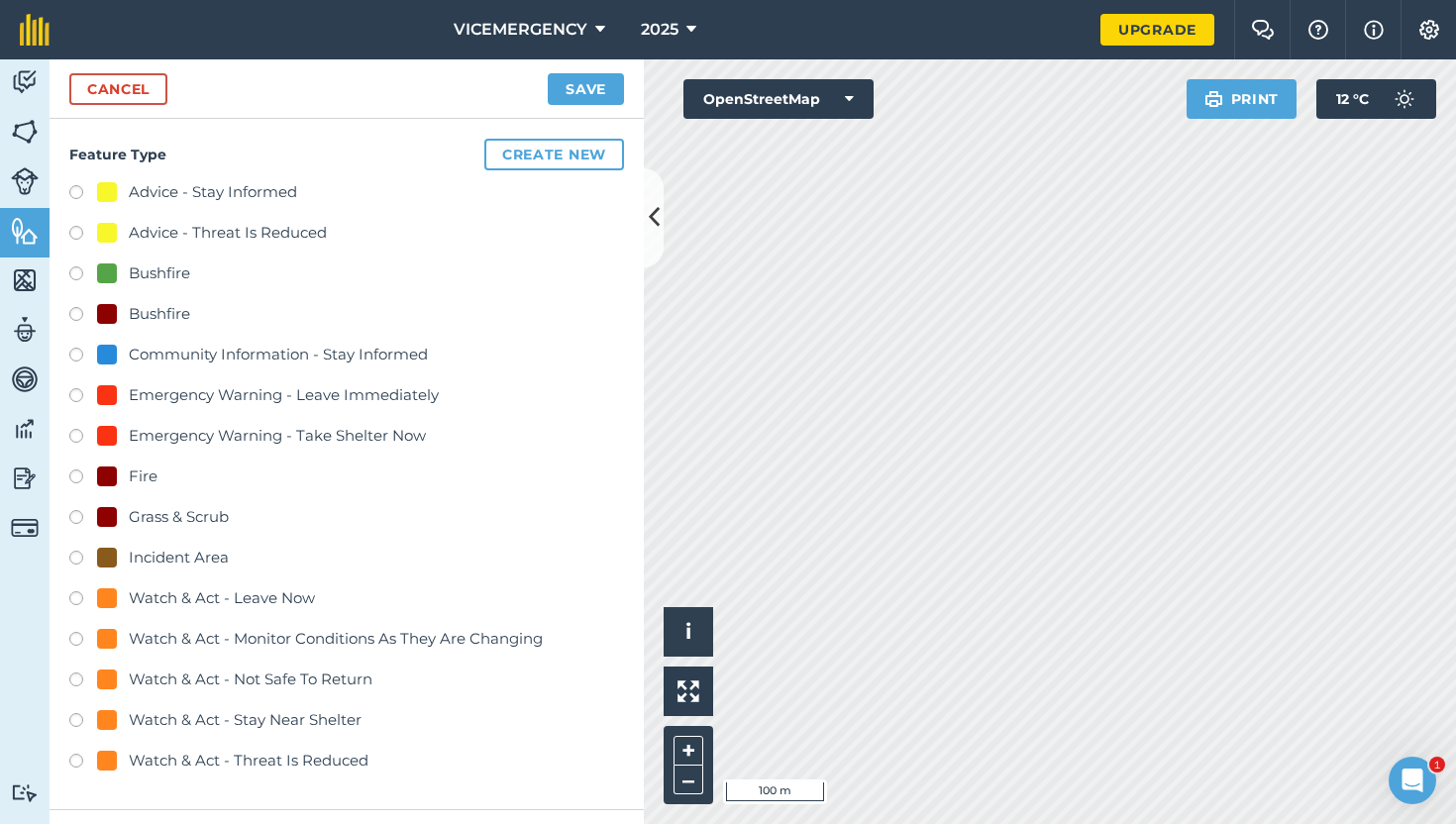 click at bounding box center (83, 479) 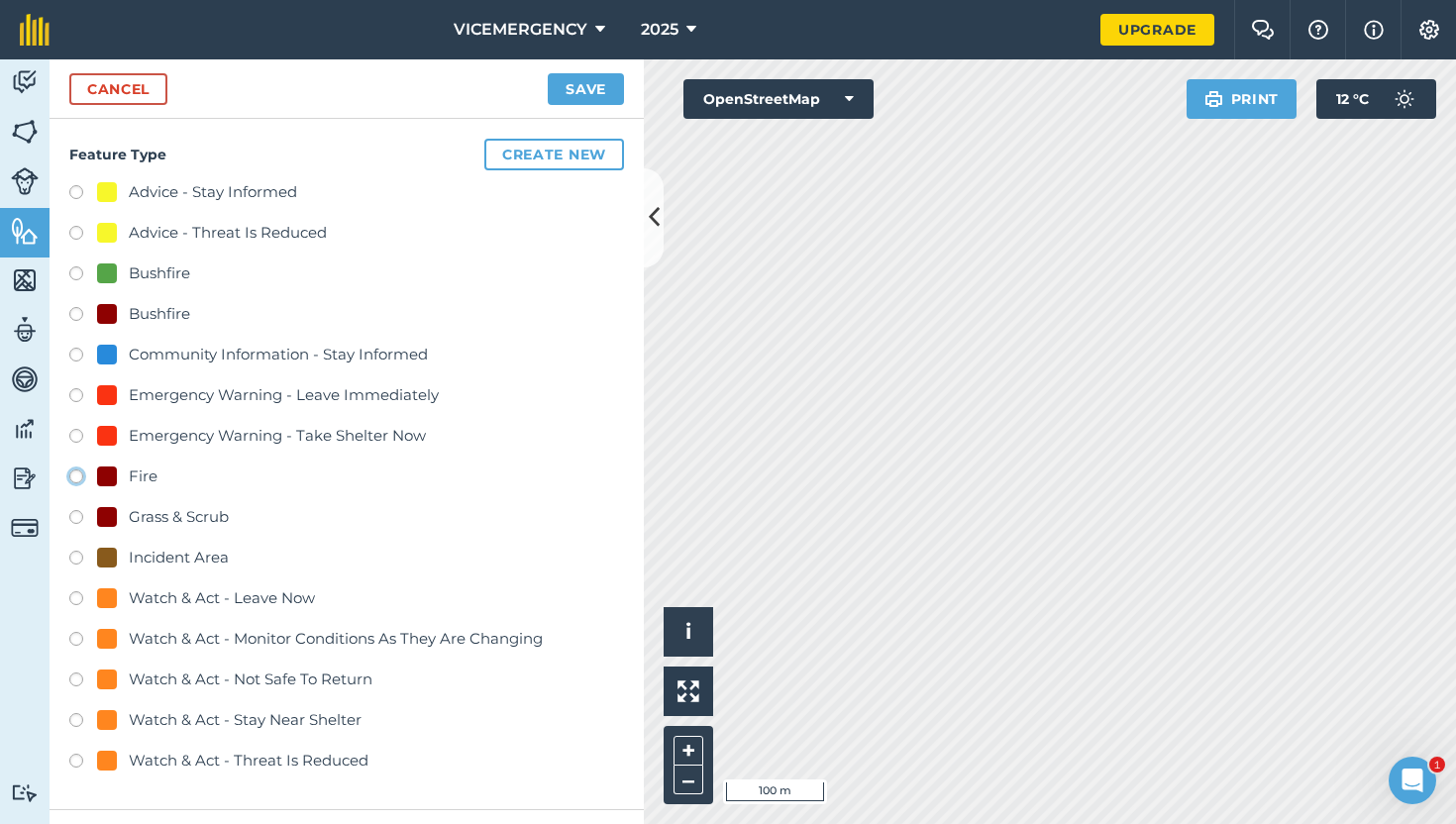 click on "Fire" at bounding box center (-9828, 475) 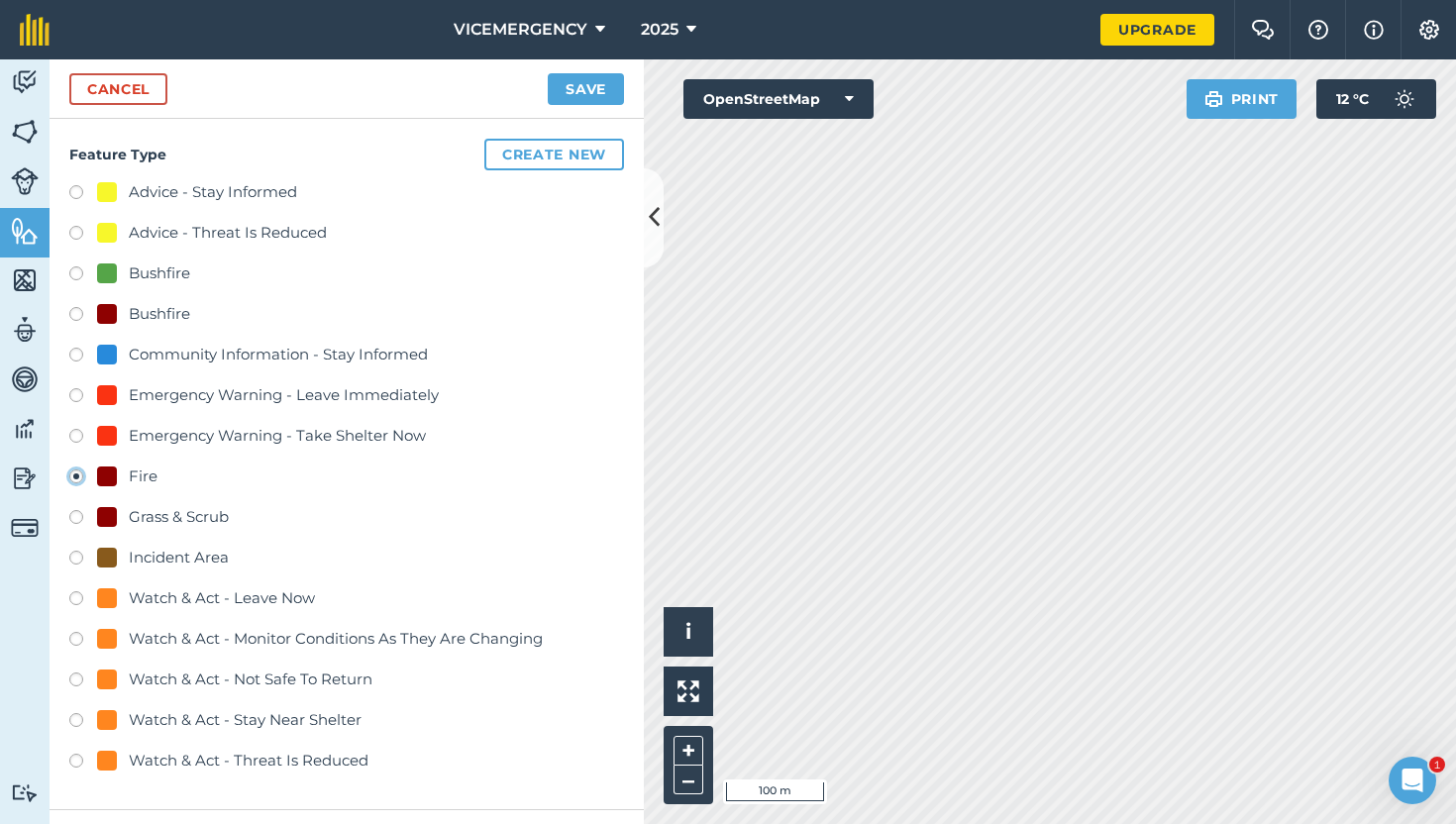 scroll, scrollTop: 286, scrollLeft: 0, axis: vertical 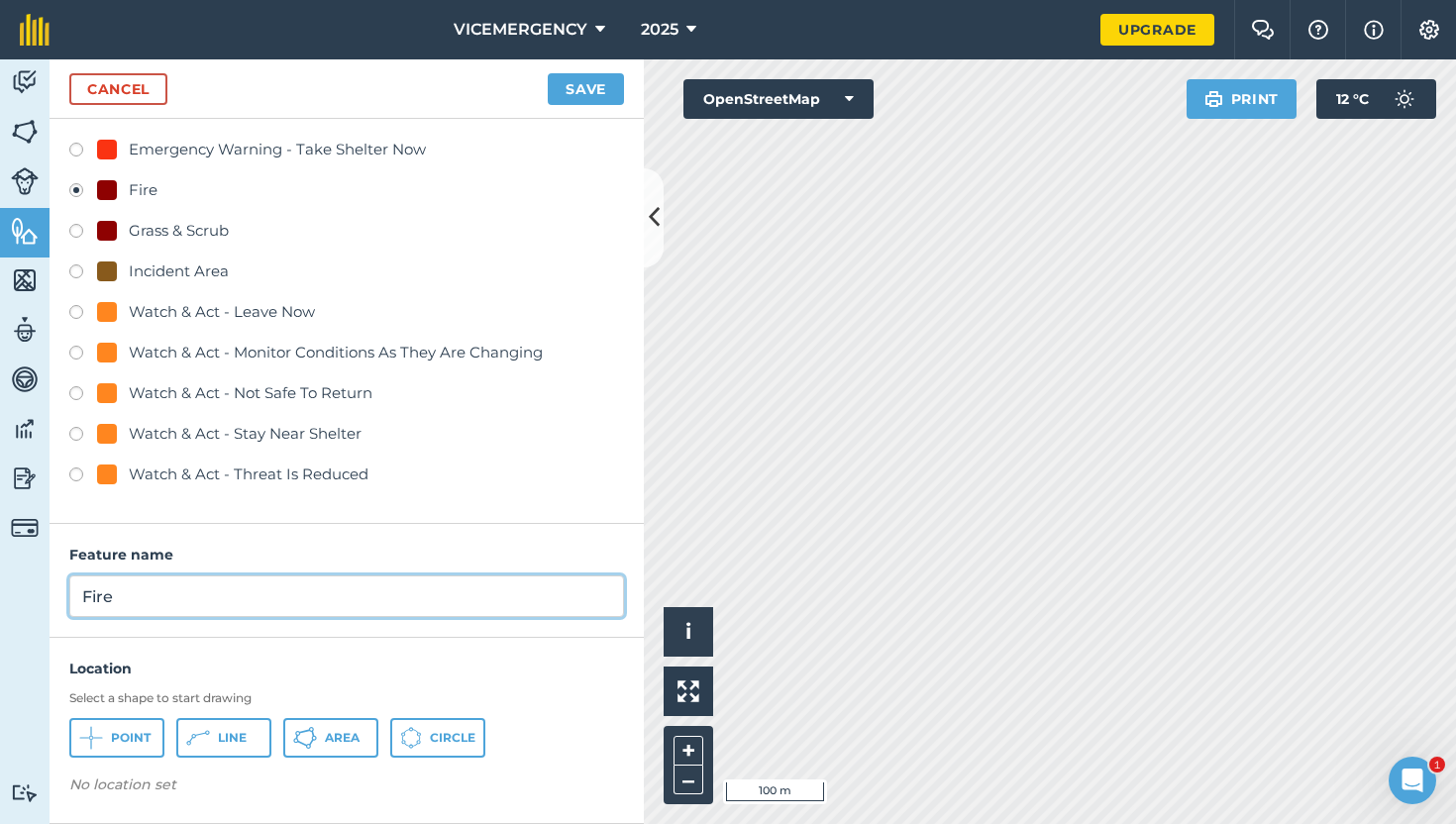 click on "Fire" at bounding box center [347, 596] 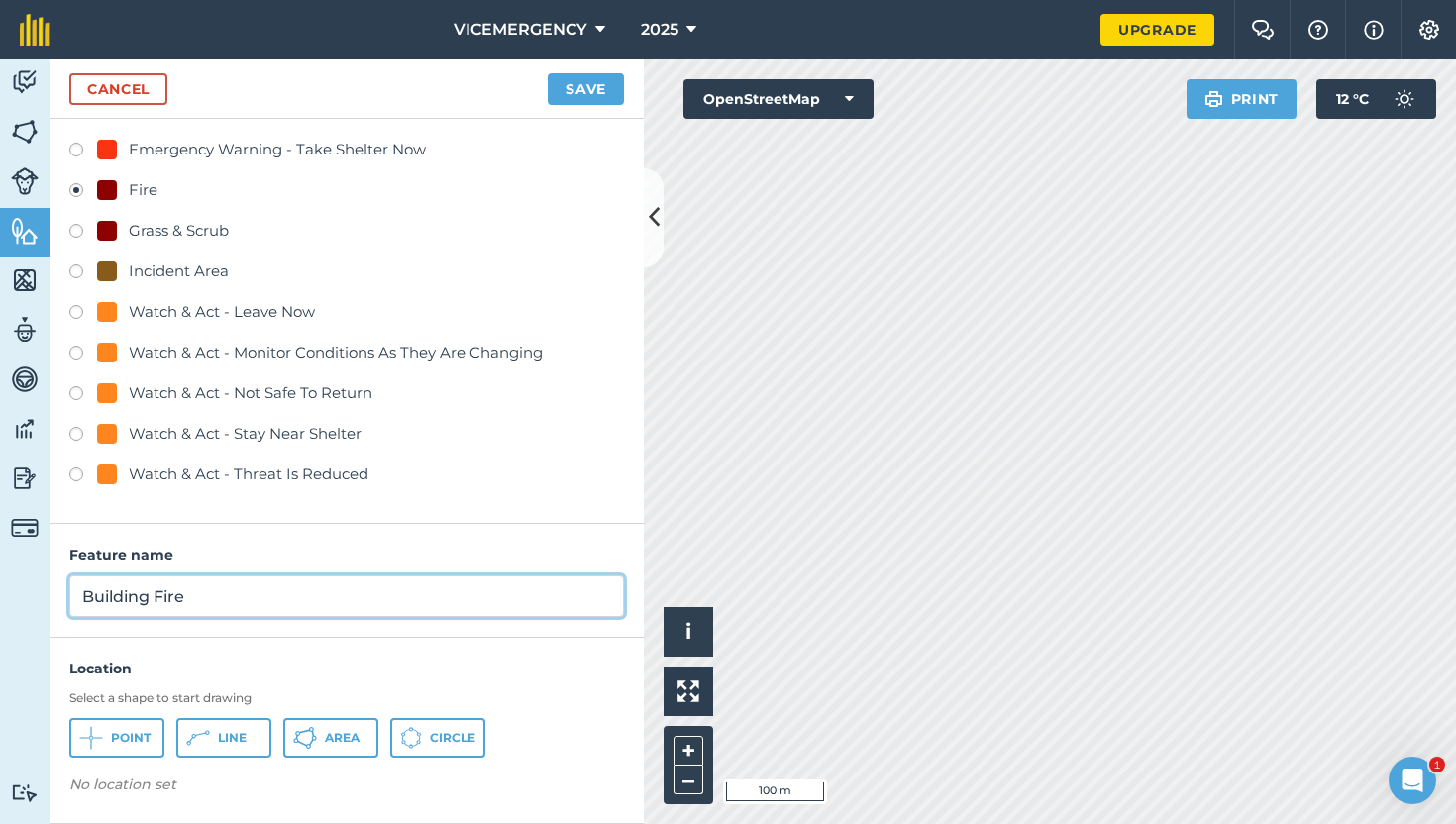 click on "Building Fire" at bounding box center (347, 596) 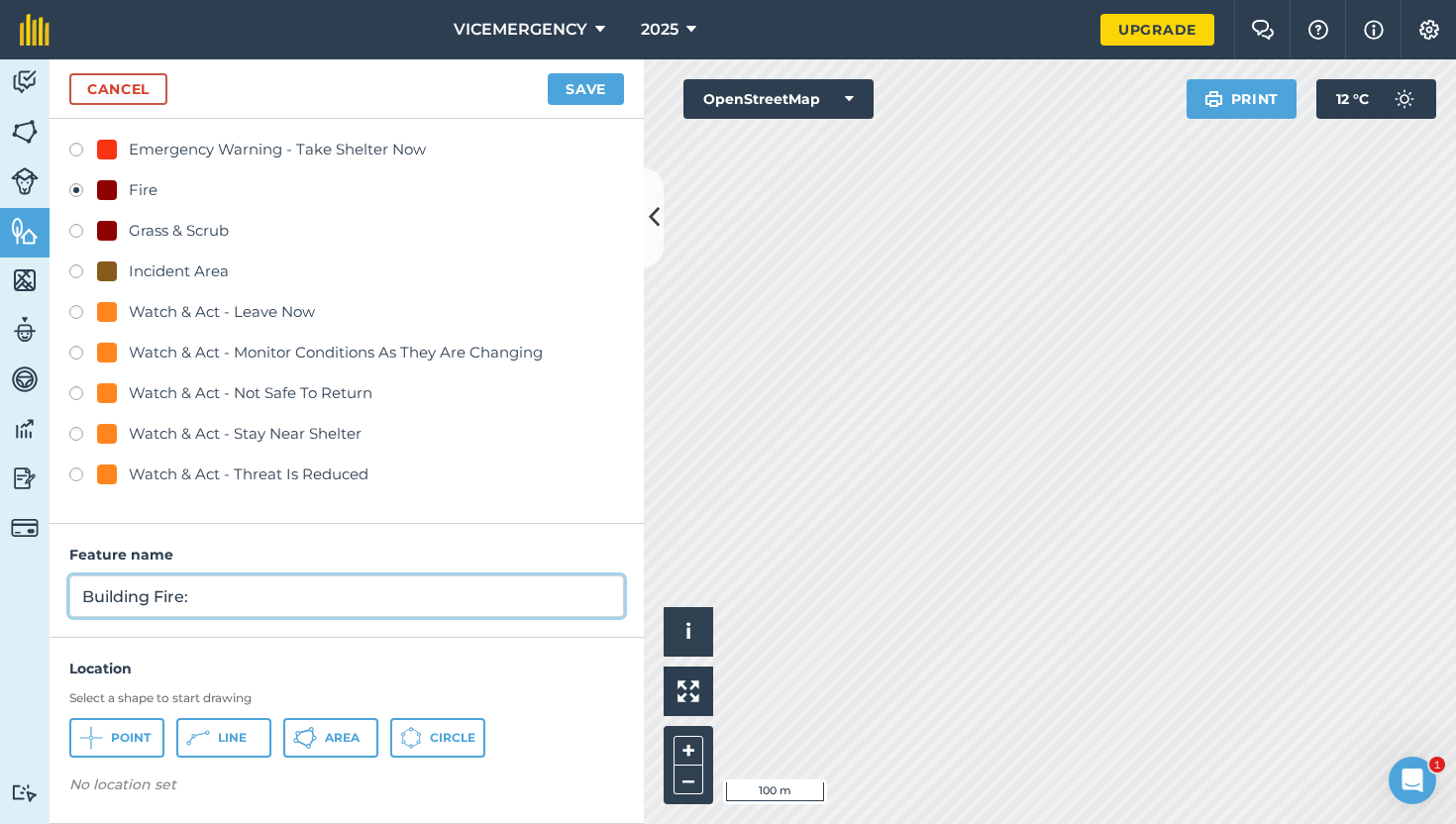 click on "Building Fire:" at bounding box center [347, 596] 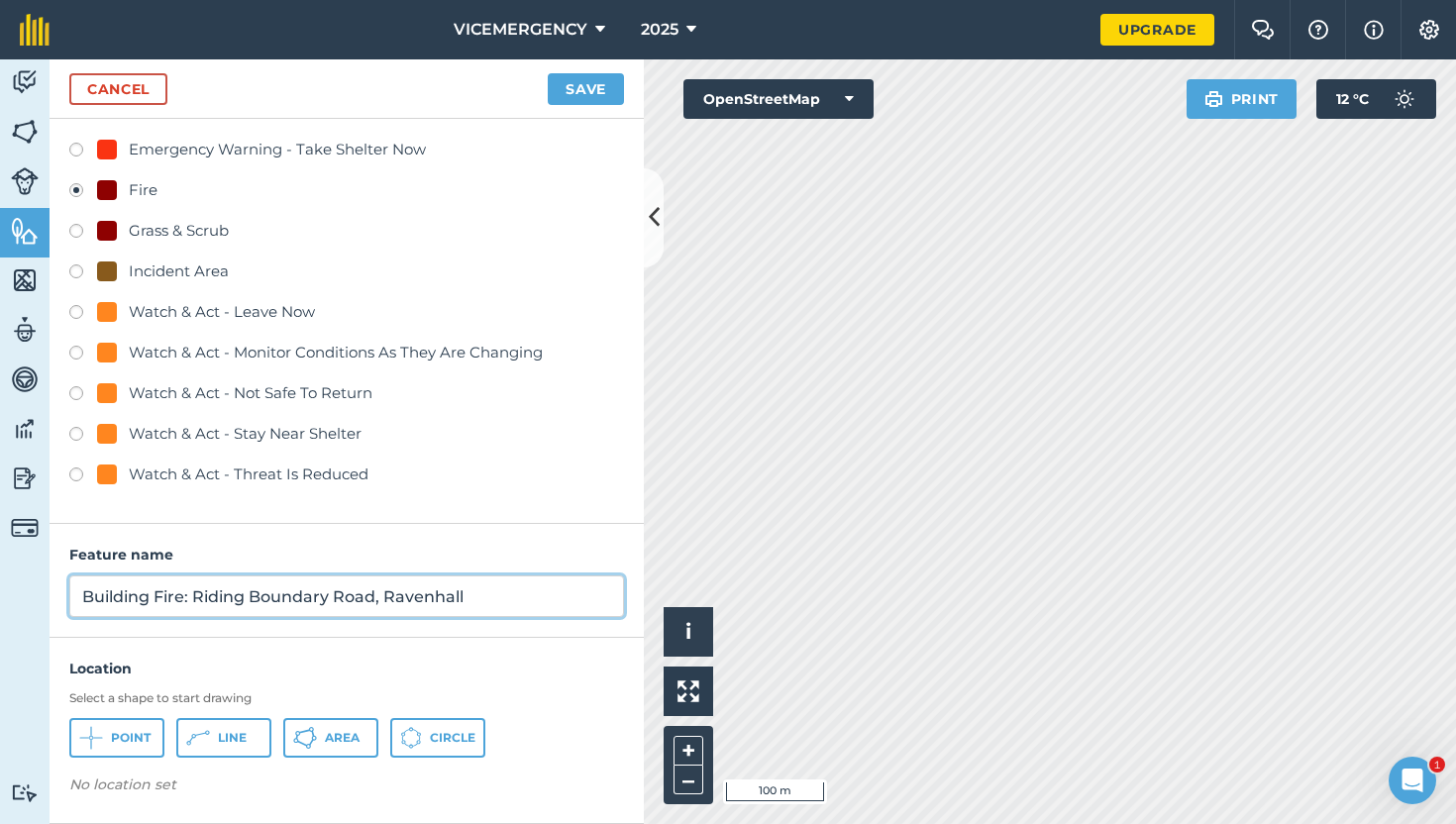 type on "Building Fire: Riding Boundary Road, Ravenhall" 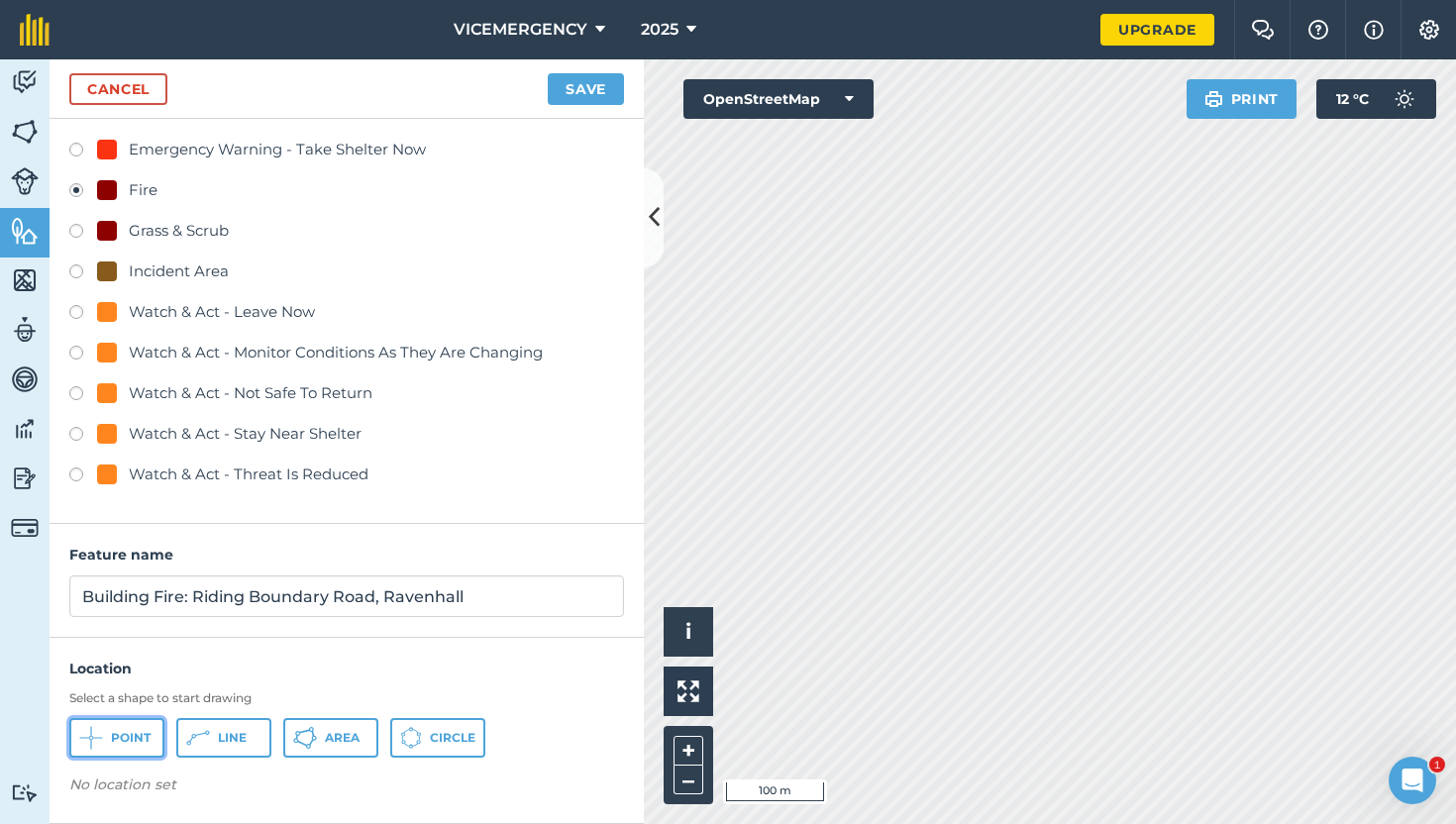 click on "Point" at bounding box center (131, 738) 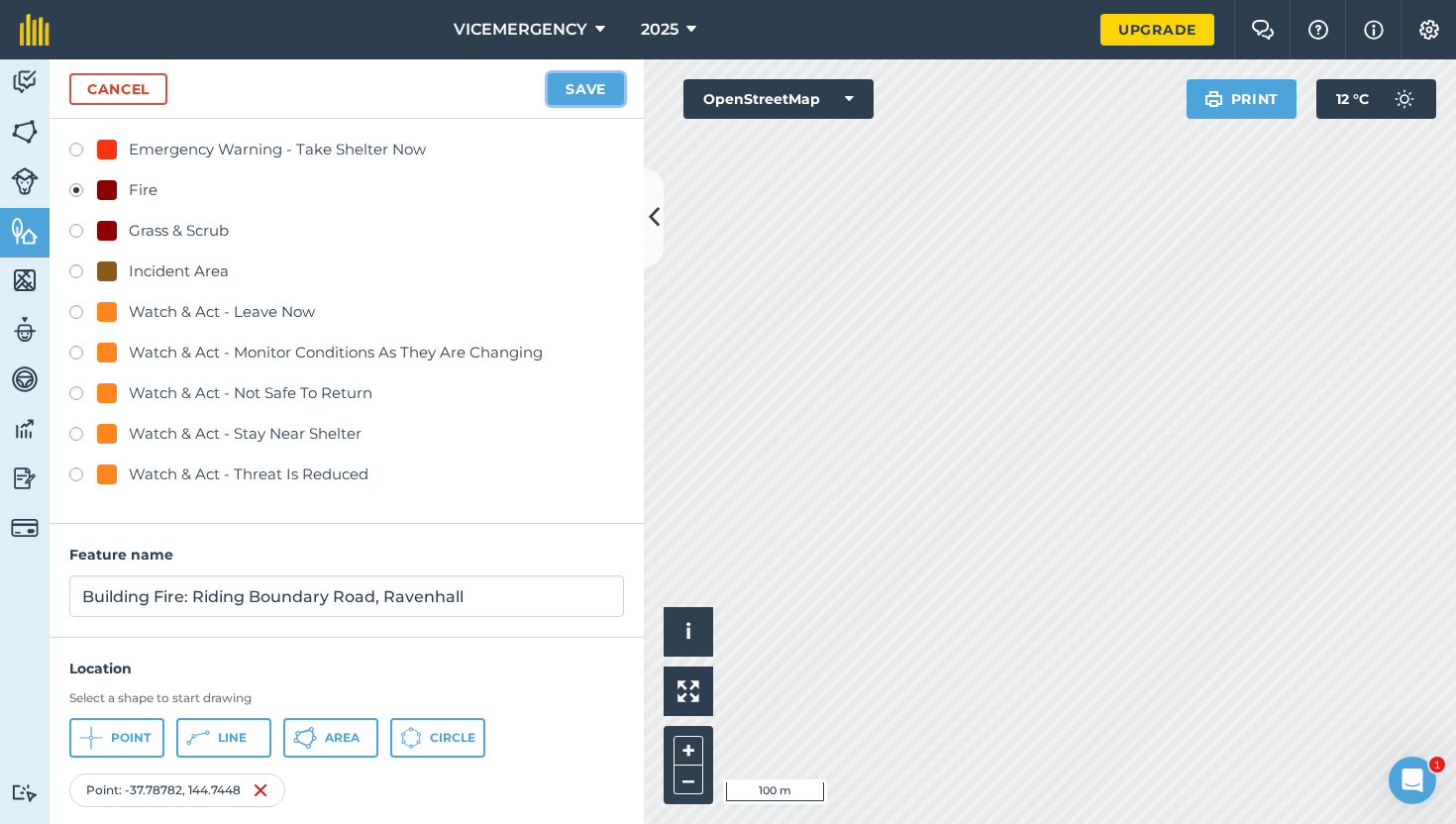 click on "Save" at bounding box center (585, 89) 